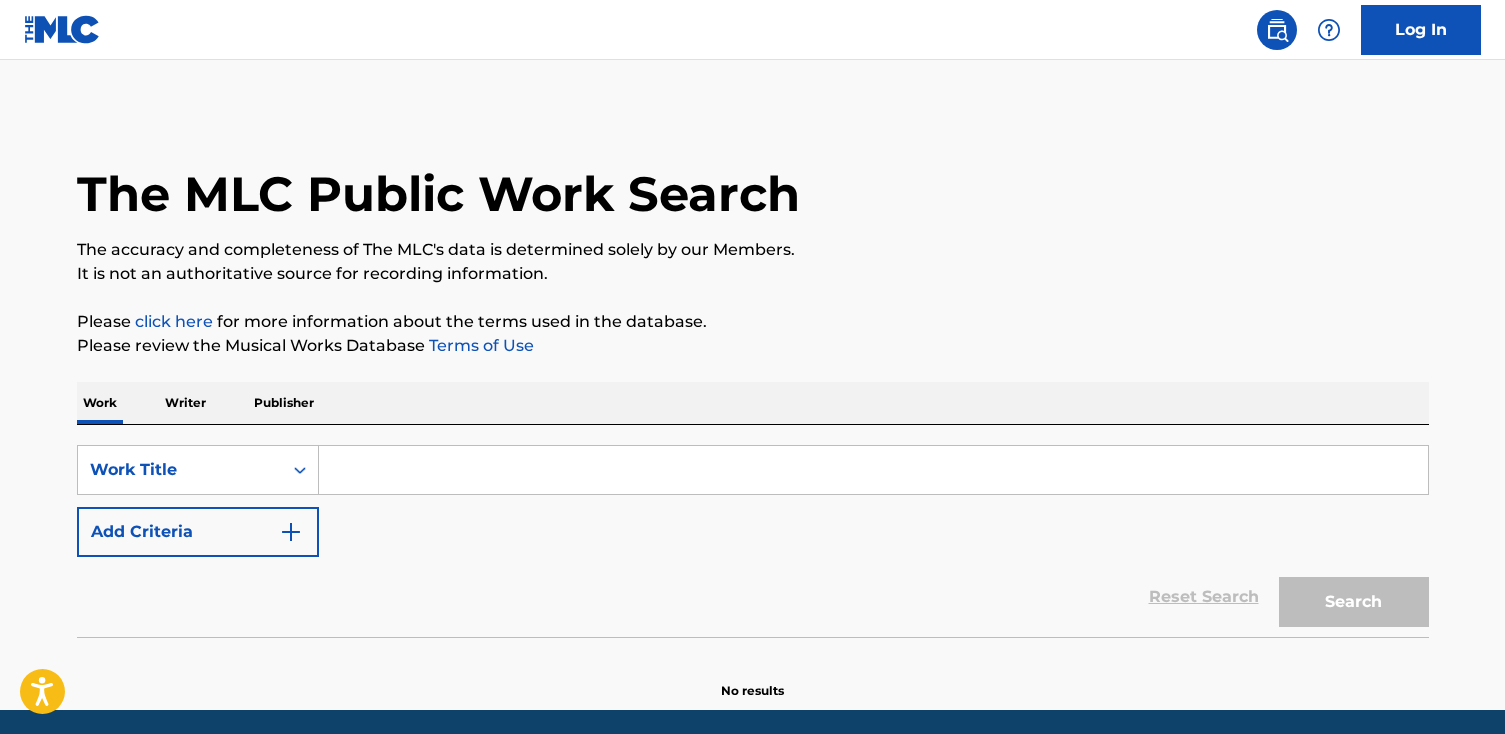 scroll, scrollTop: 0, scrollLeft: 0, axis: both 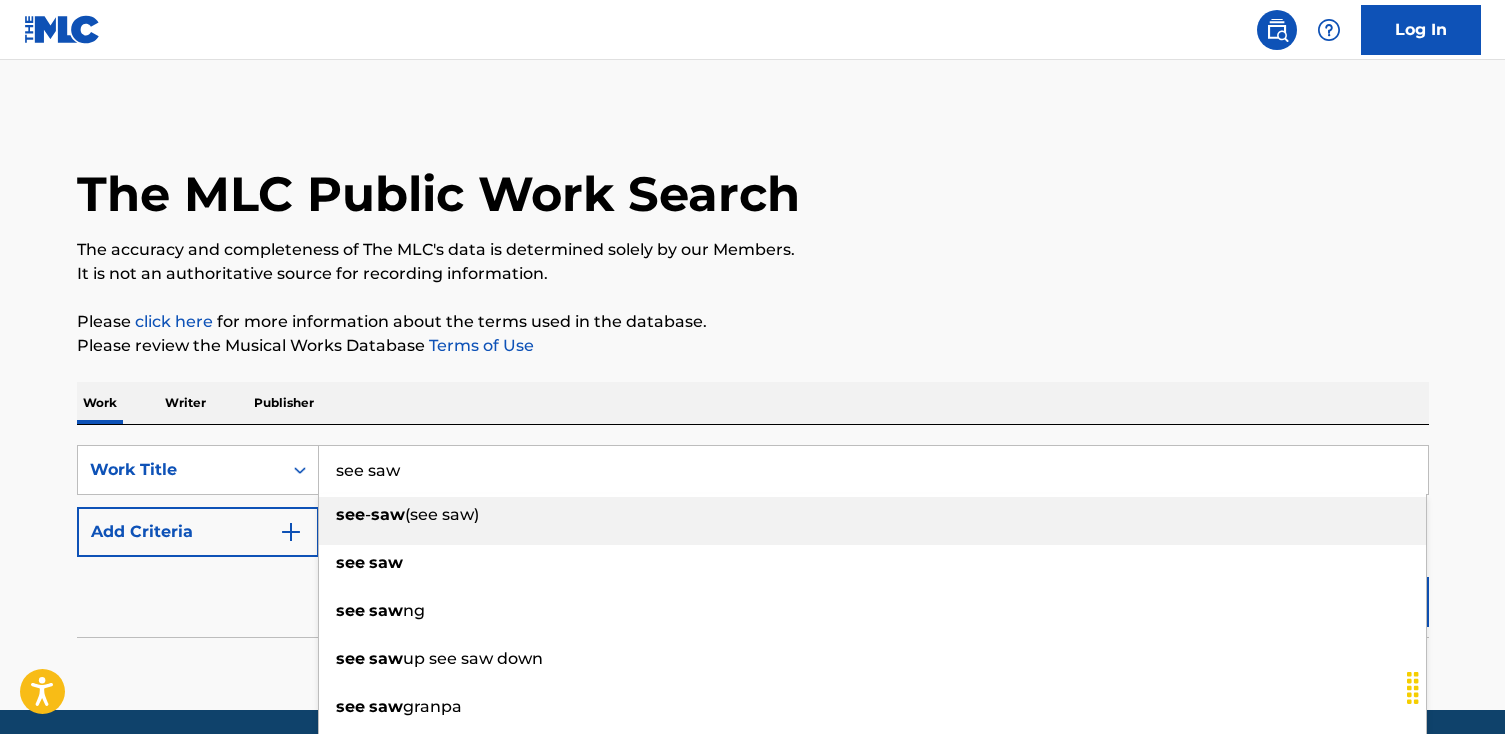 type on "see saw" 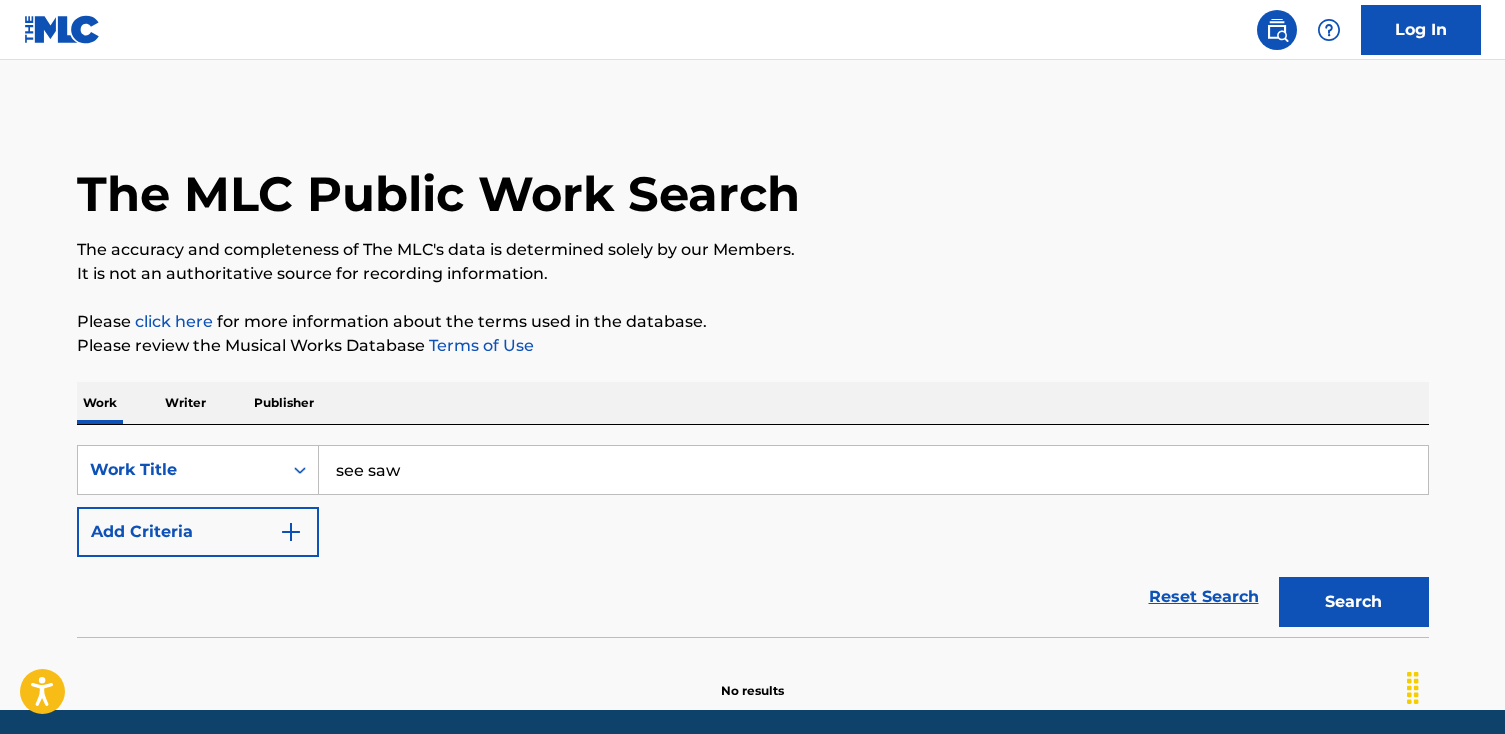 click at bounding box center [291, 532] 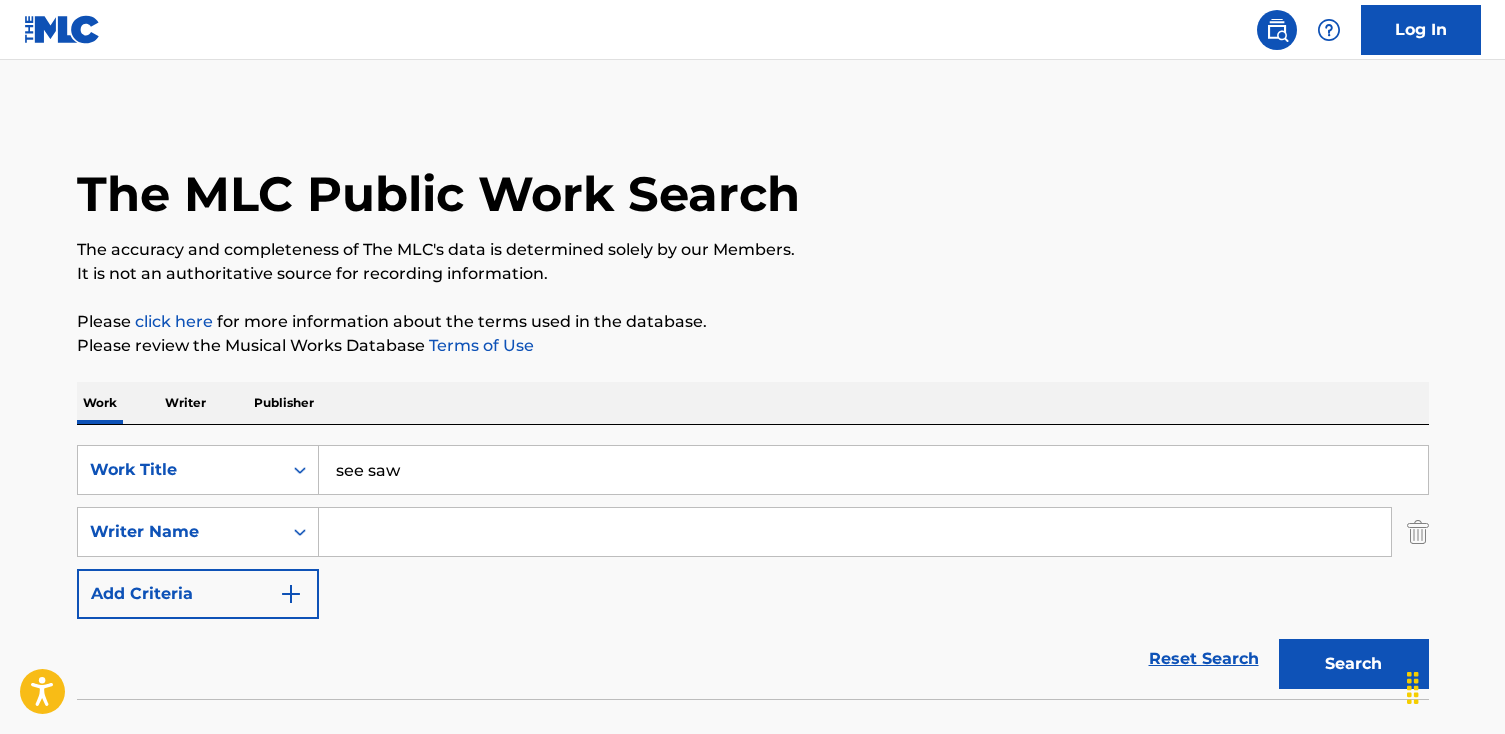 click at bounding box center [855, 532] 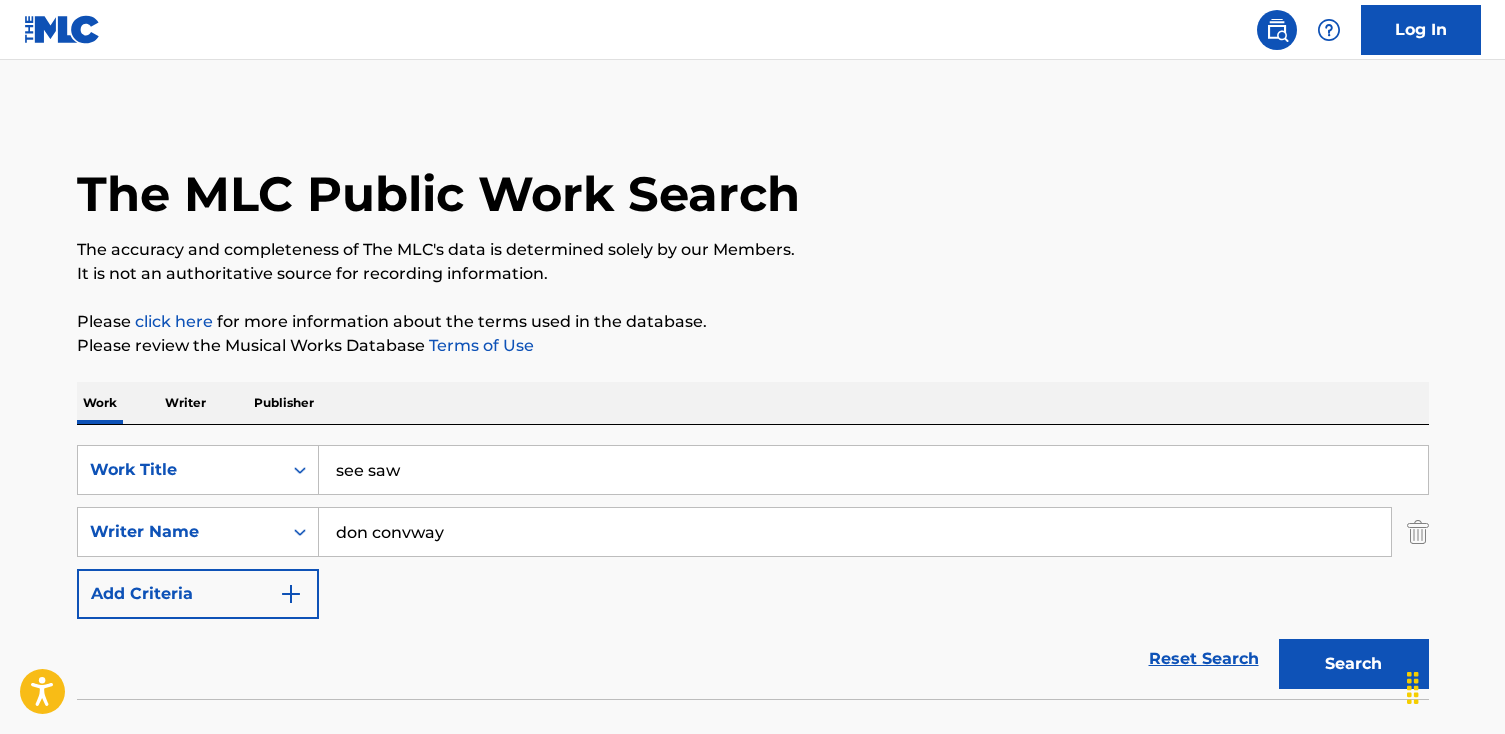 click on "Search" at bounding box center [1354, 664] 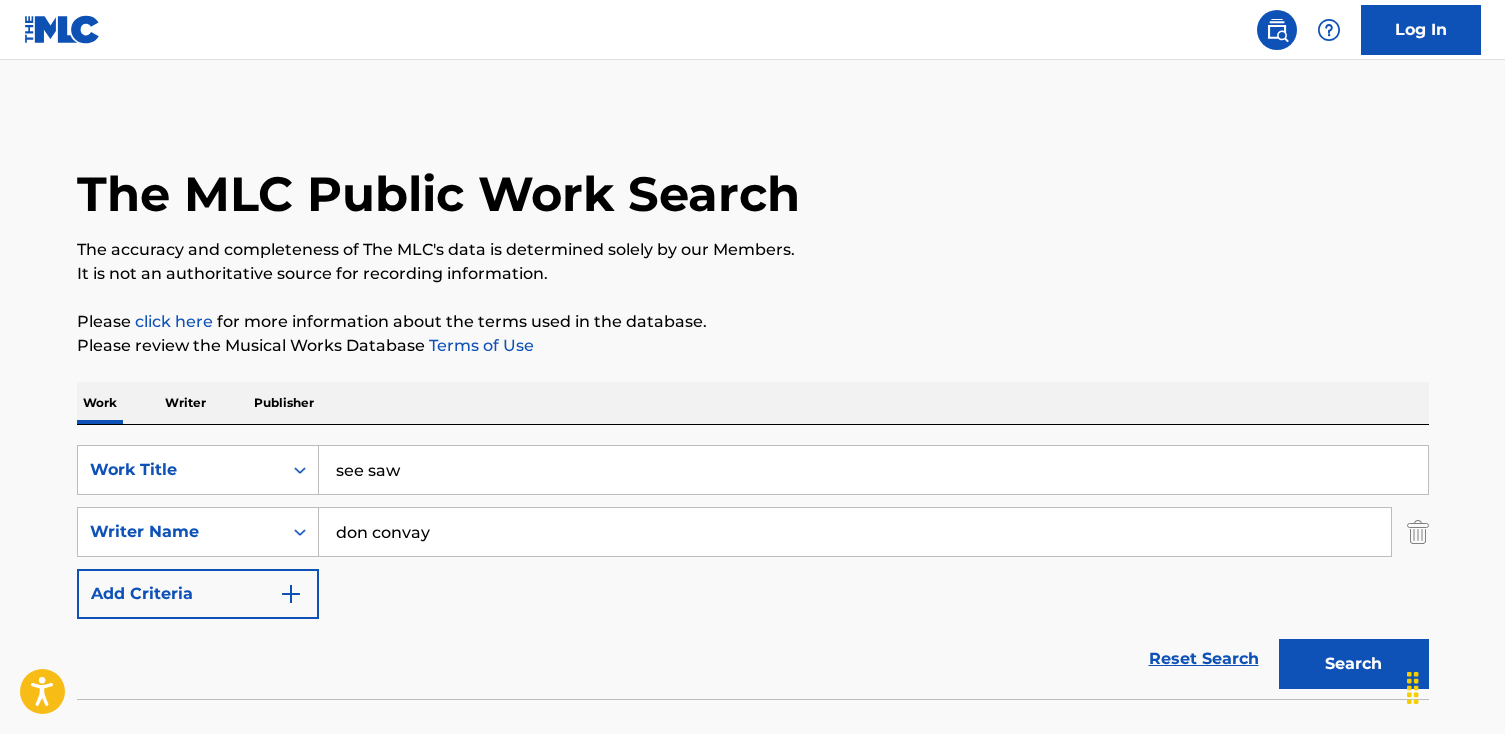 click on "Search" at bounding box center (1354, 664) 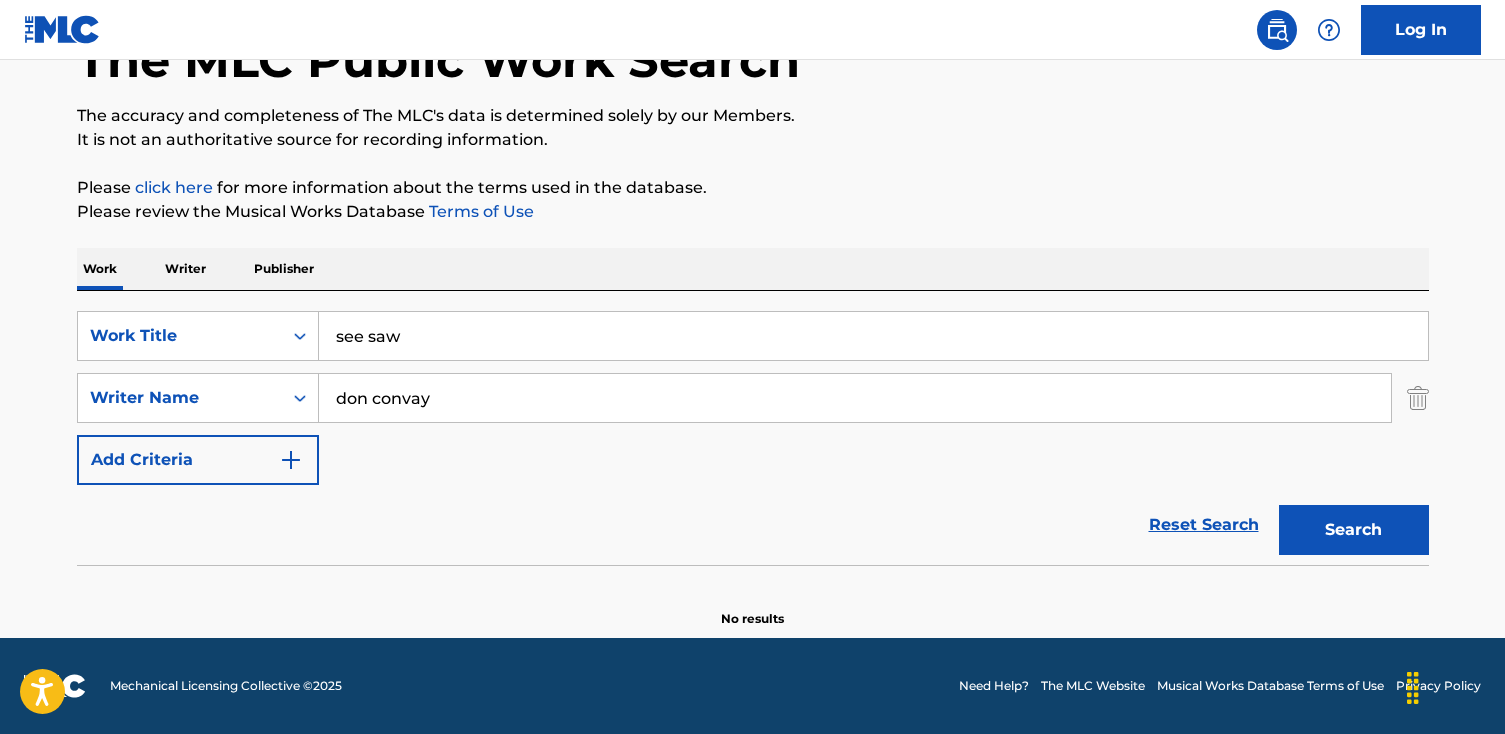 click on "don convay" at bounding box center (855, 398) 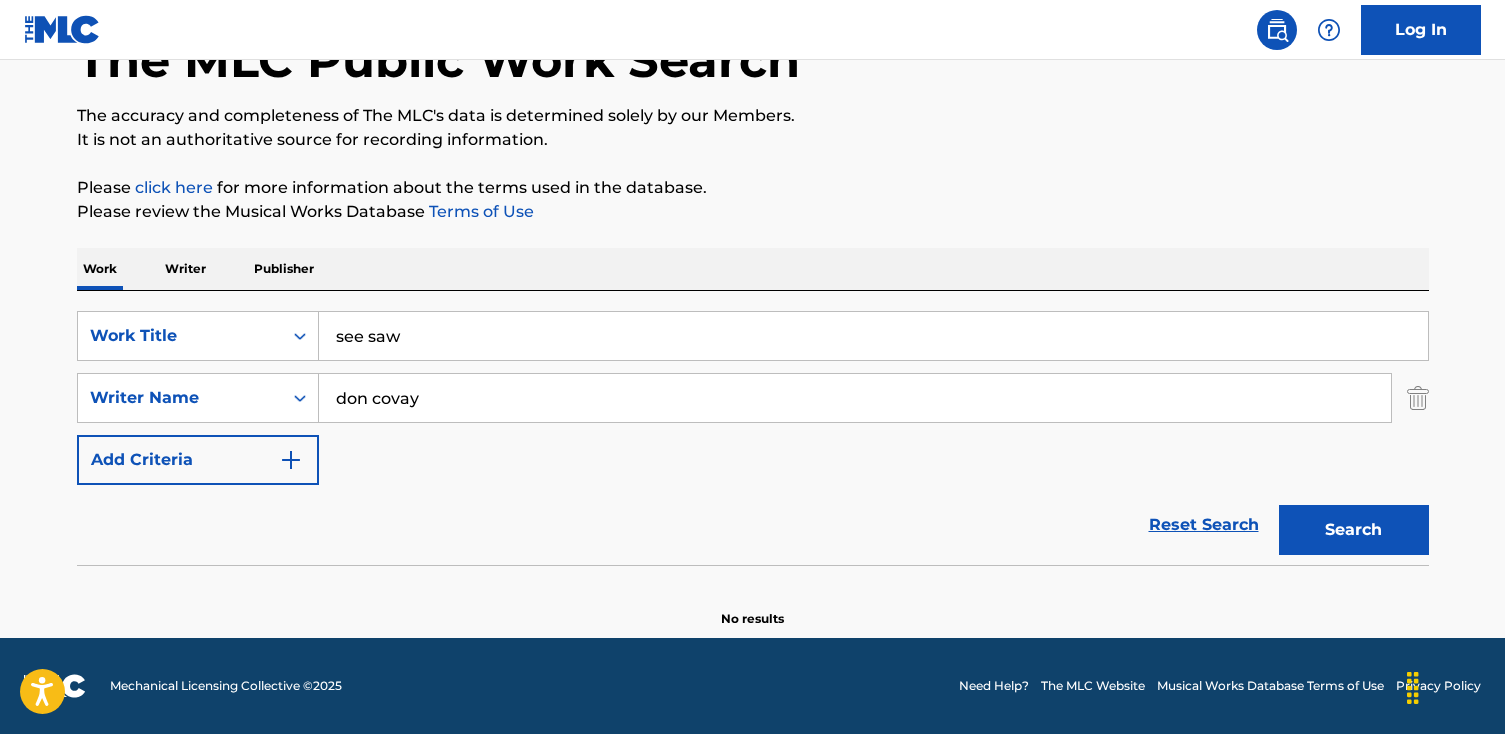 type on "don covay" 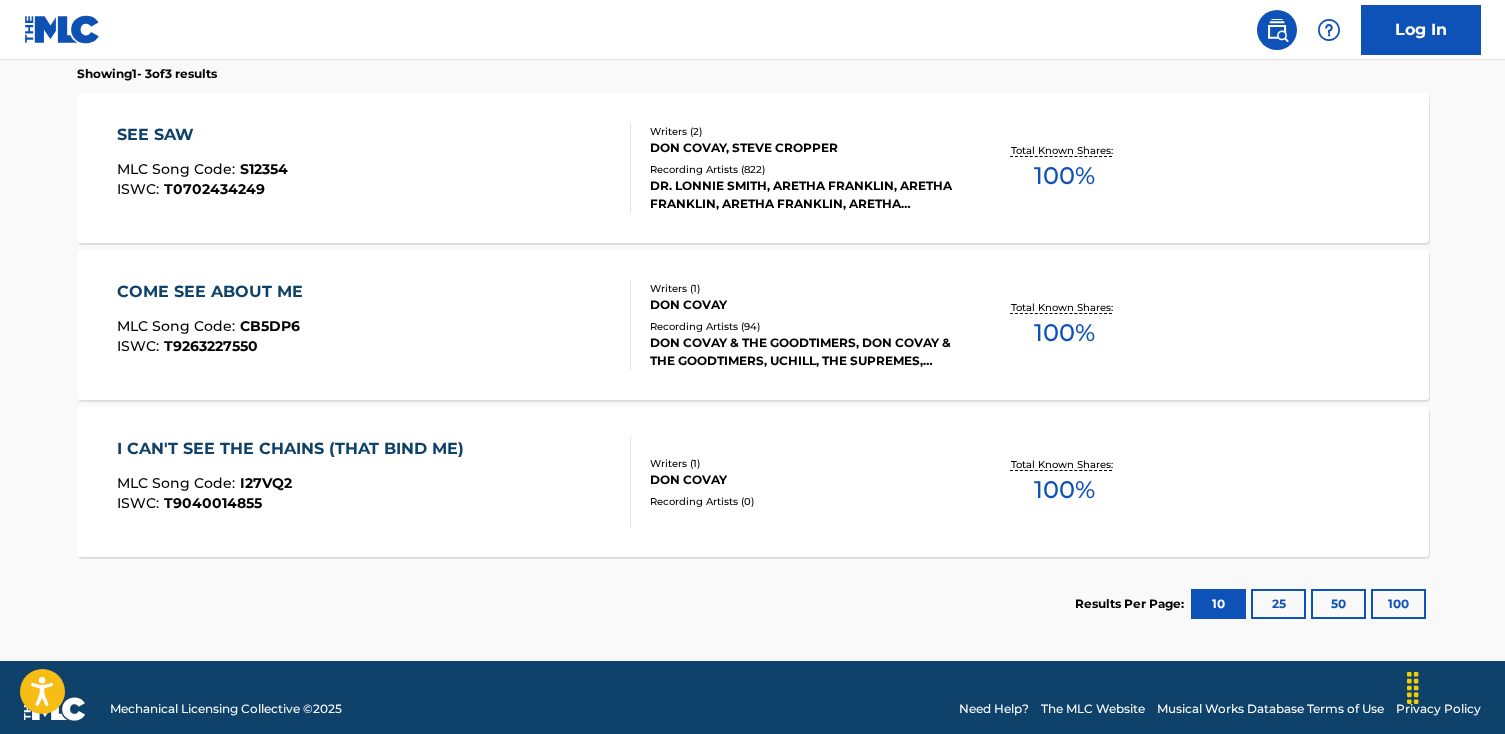 scroll, scrollTop: 646, scrollLeft: 0, axis: vertical 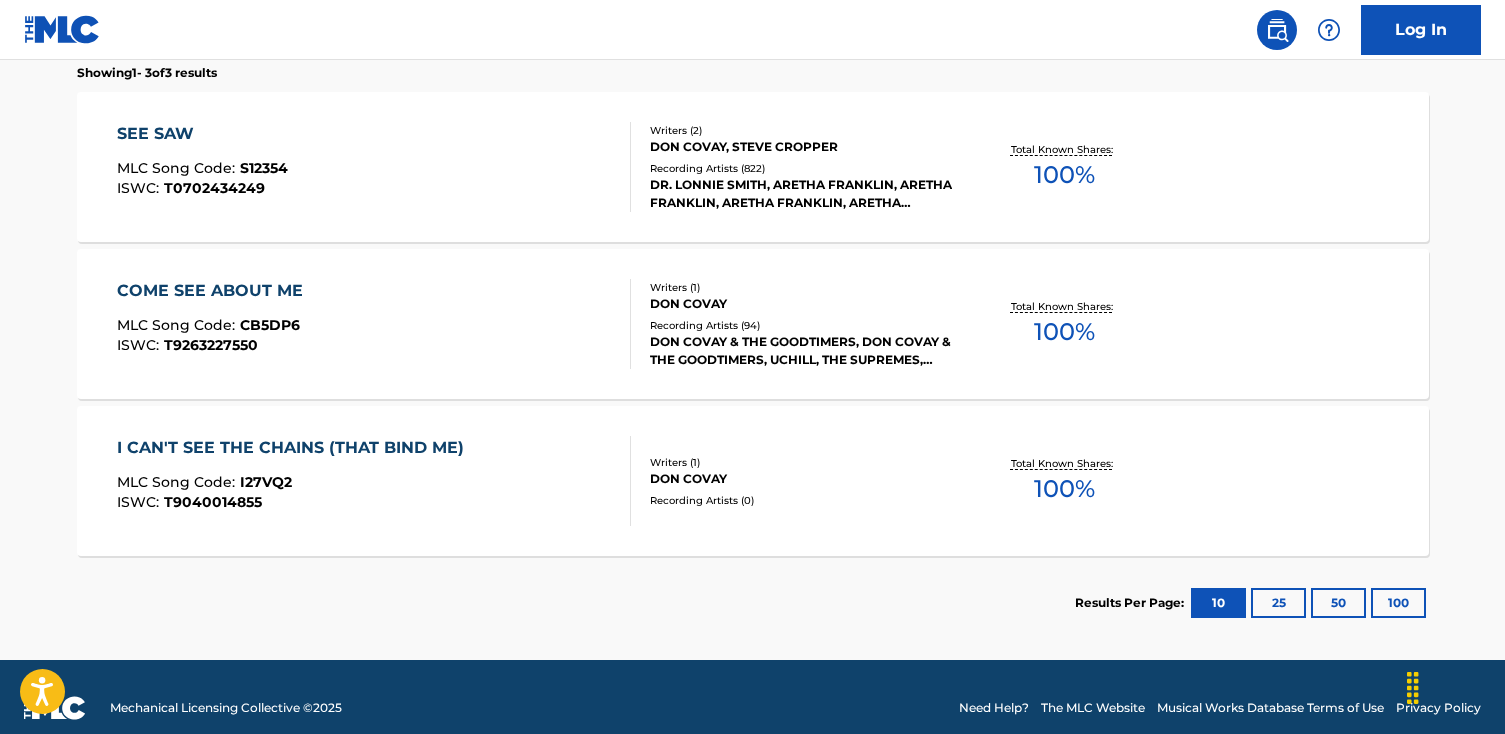 click on "SEE SAW MLC Song Code : S12354 ISWC : T0702434249" at bounding box center [374, 167] 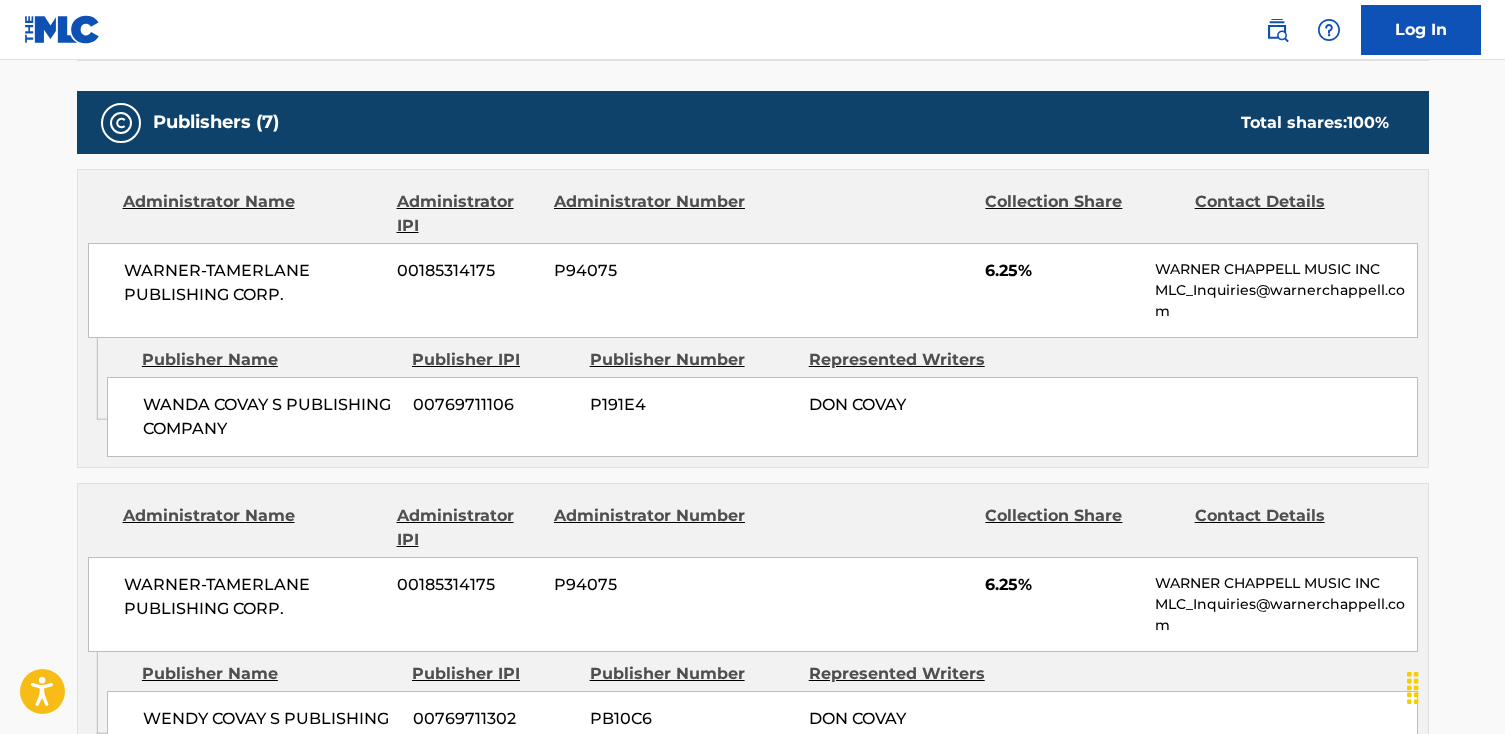 scroll, scrollTop: 1060, scrollLeft: 0, axis: vertical 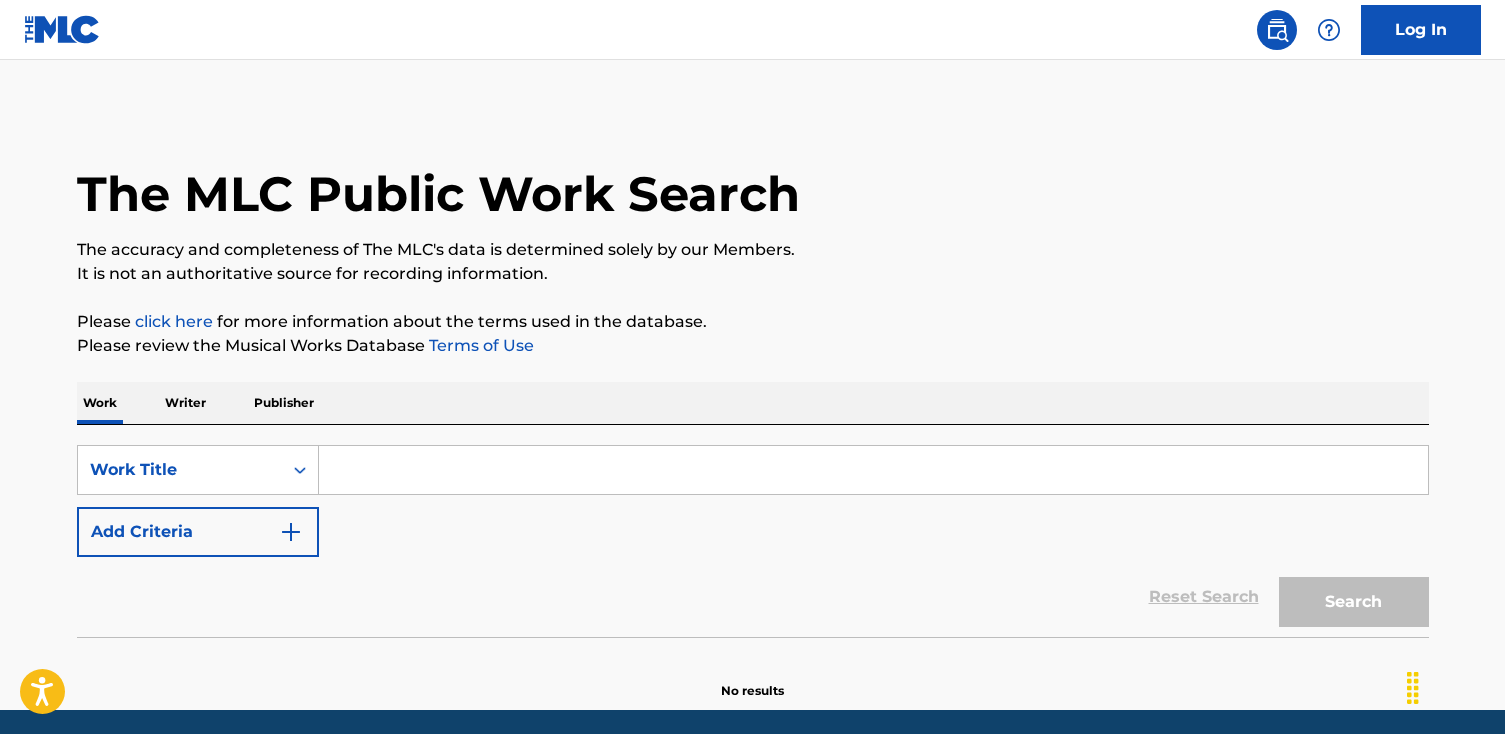 click at bounding box center (873, 470) 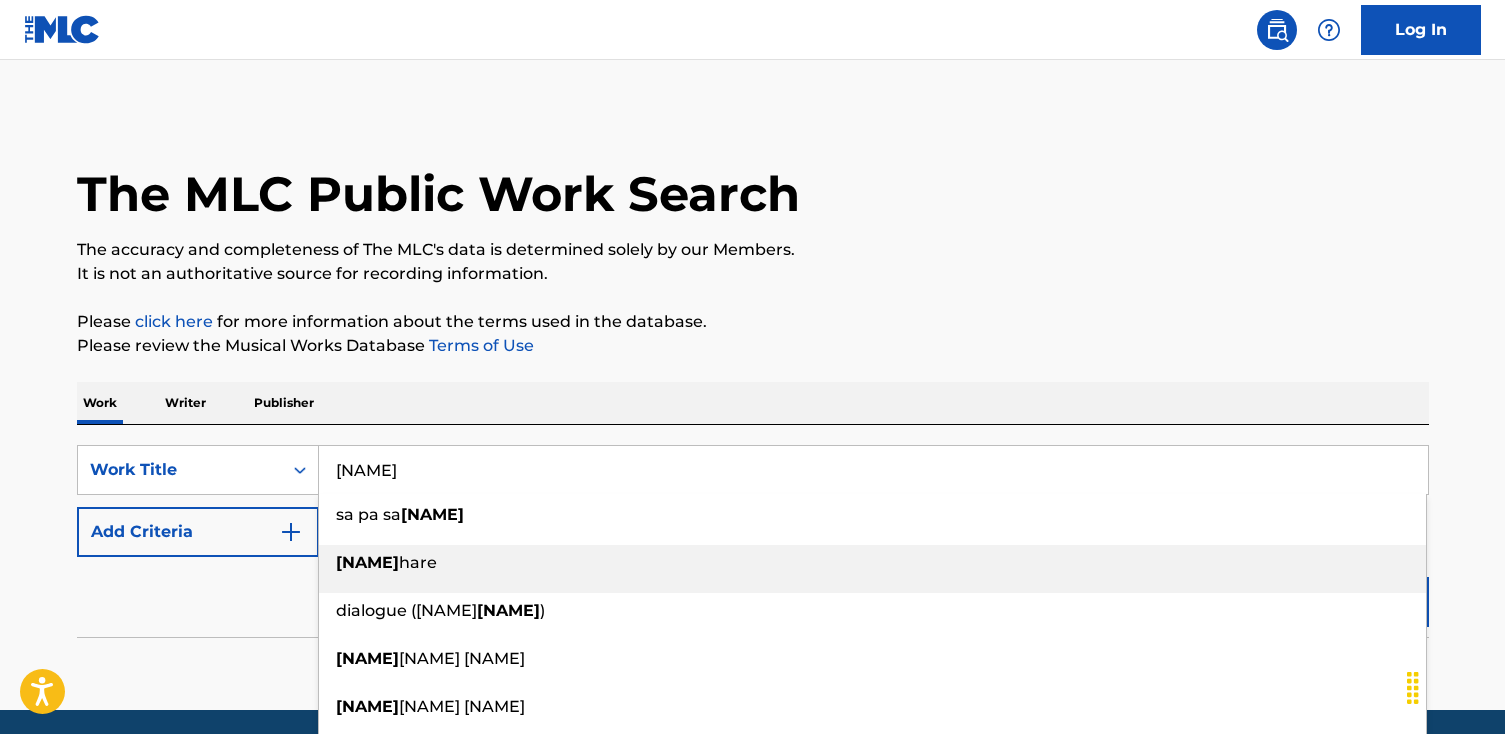 type on "[NAME]" 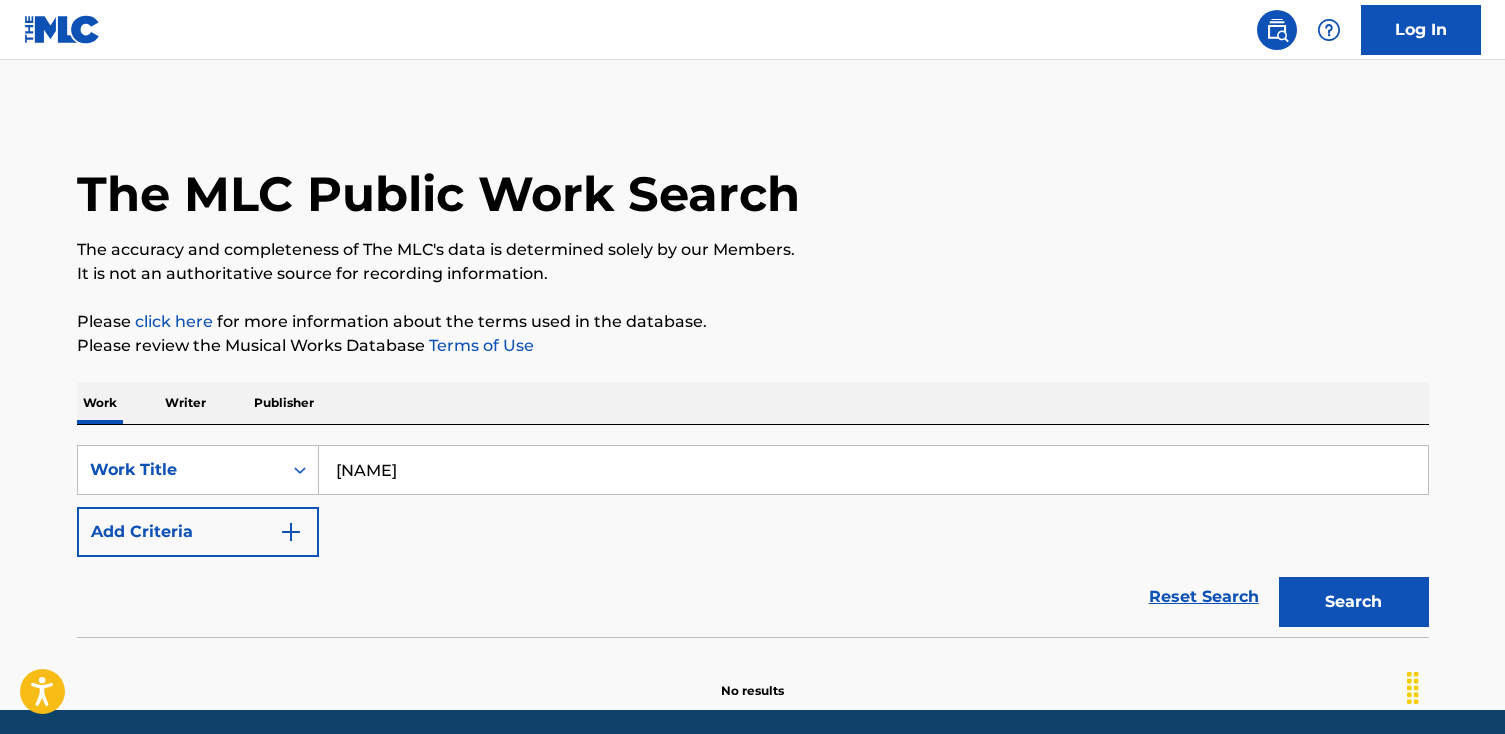 click on "Reset Search Search" at bounding box center (753, 597) 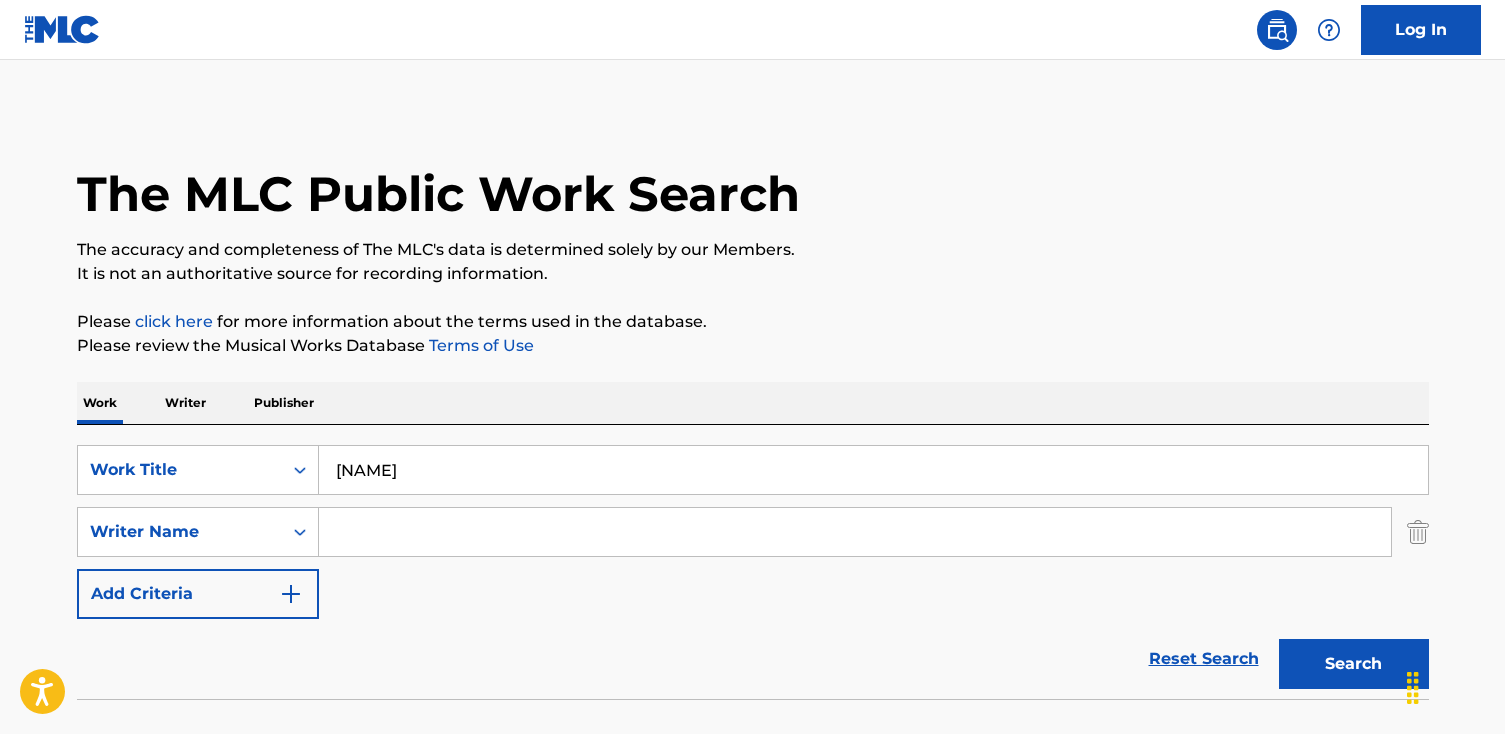 click at bounding box center [855, 532] 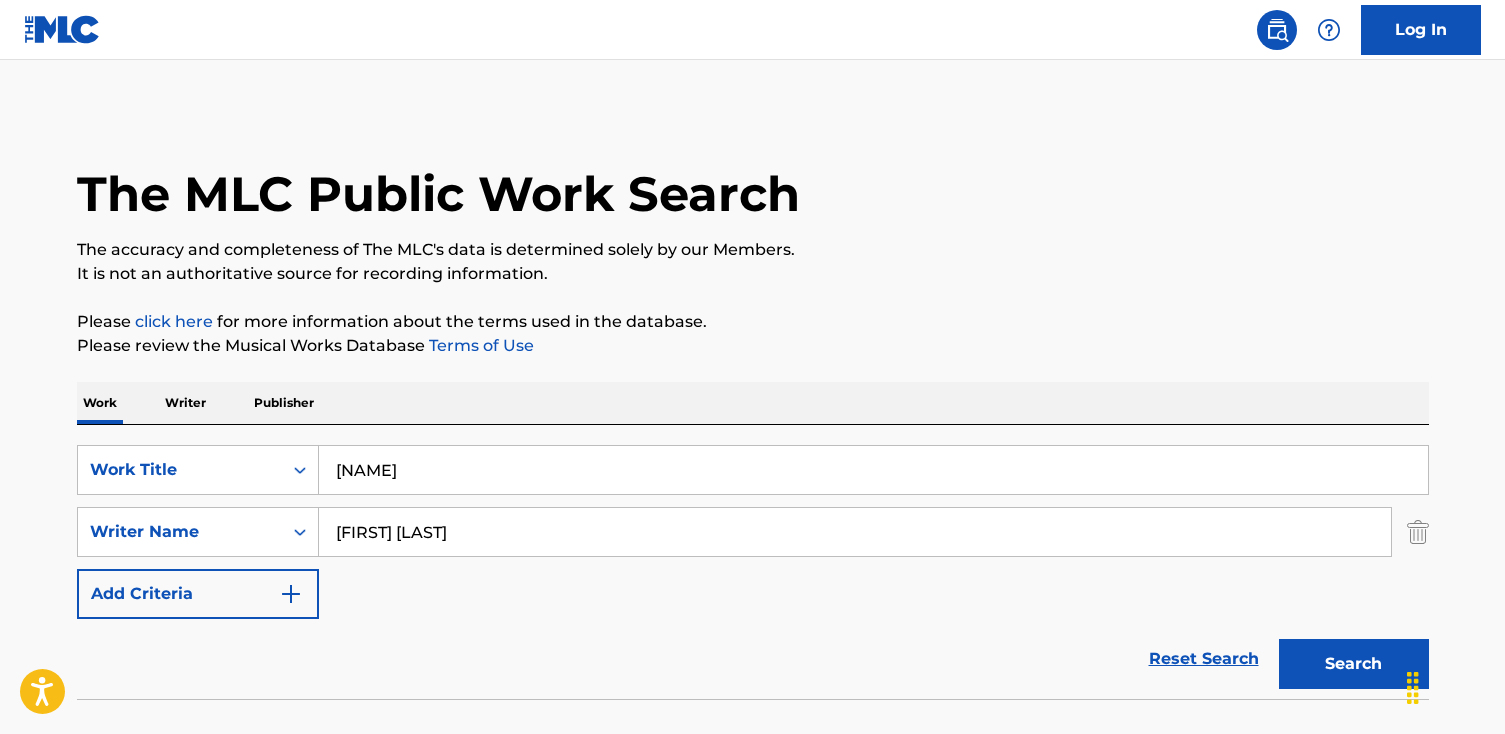 type on "[FIRST] [LAST]" 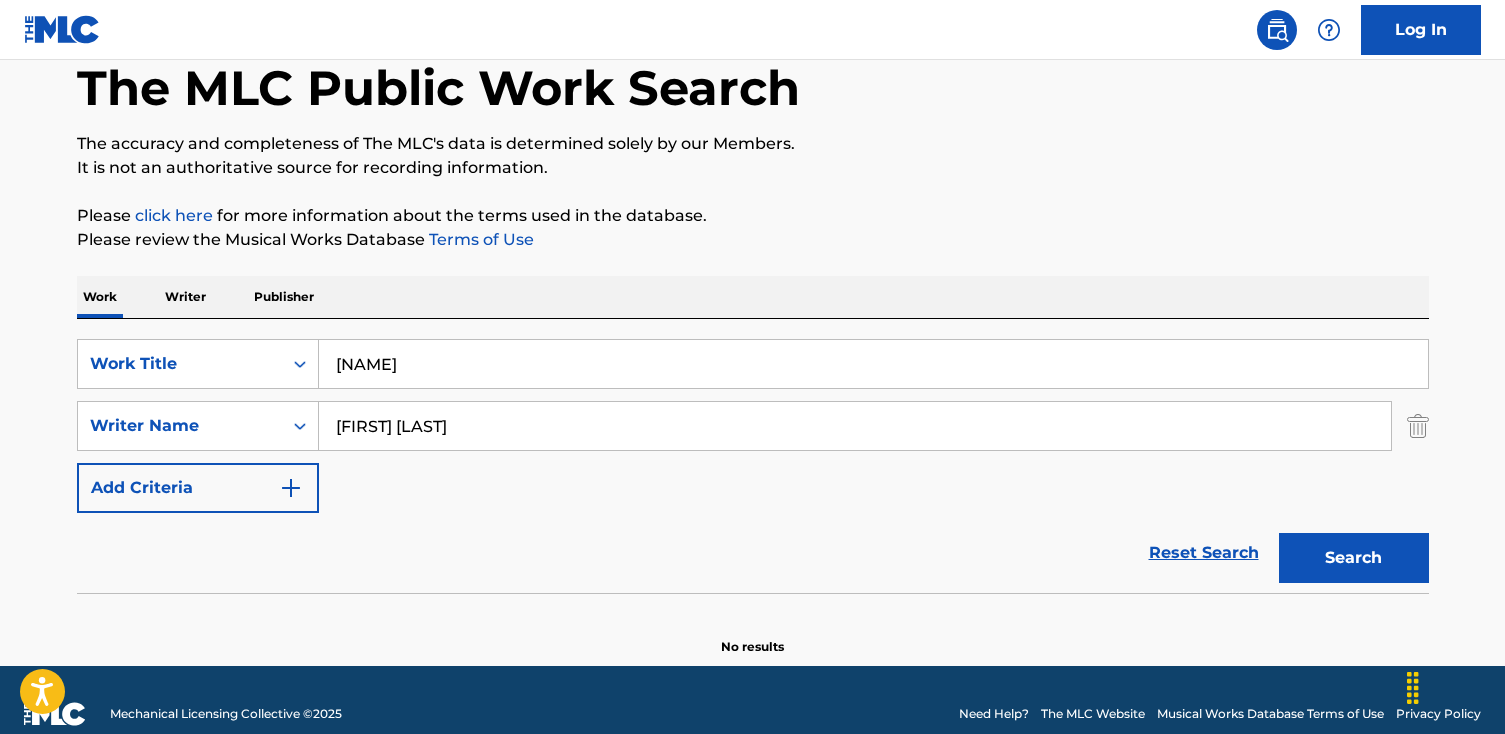 scroll, scrollTop: 134, scrollLeft: 0, axis: vertical 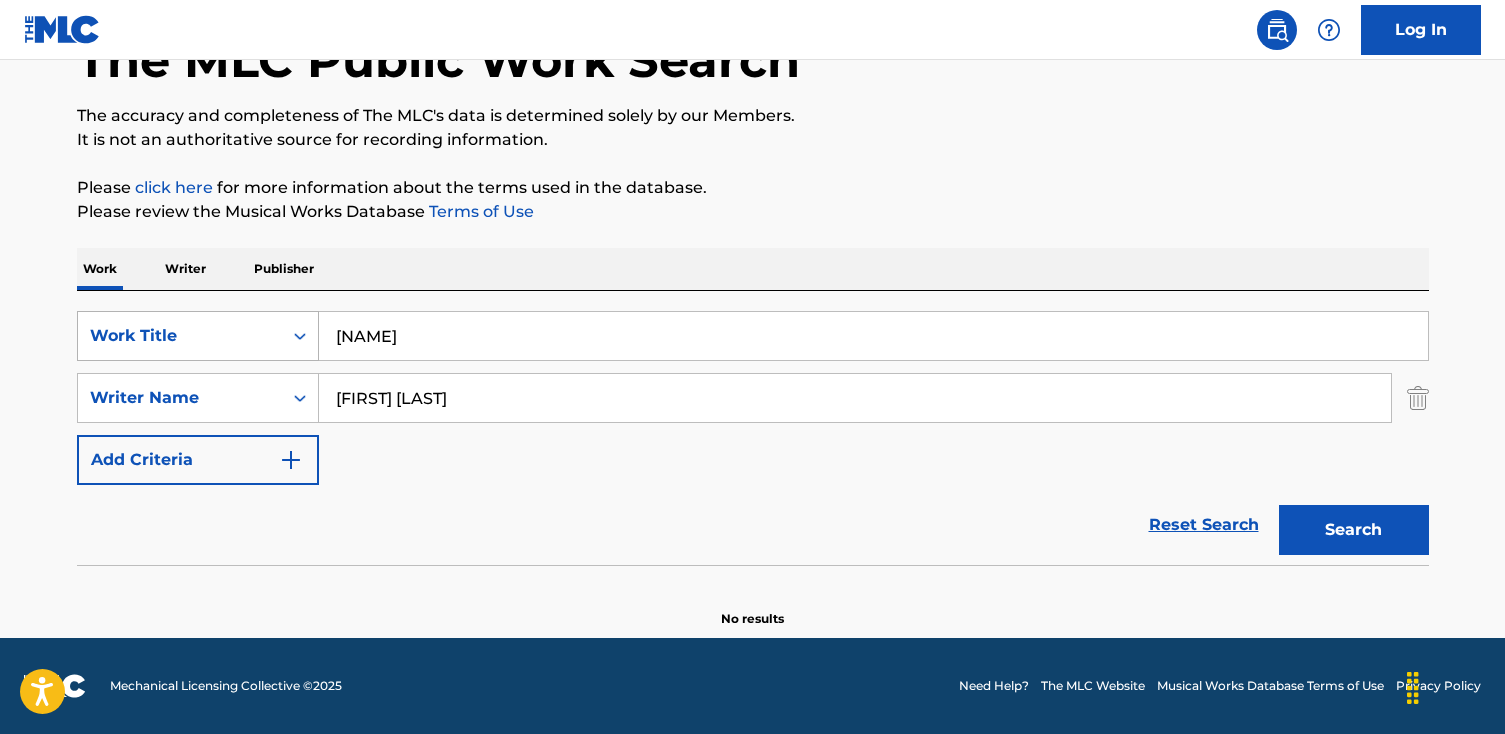 drag, startPoint x: 517, startPoint y: 398, endPoint x: 236, endPoint y: 344, distance: 286.14157 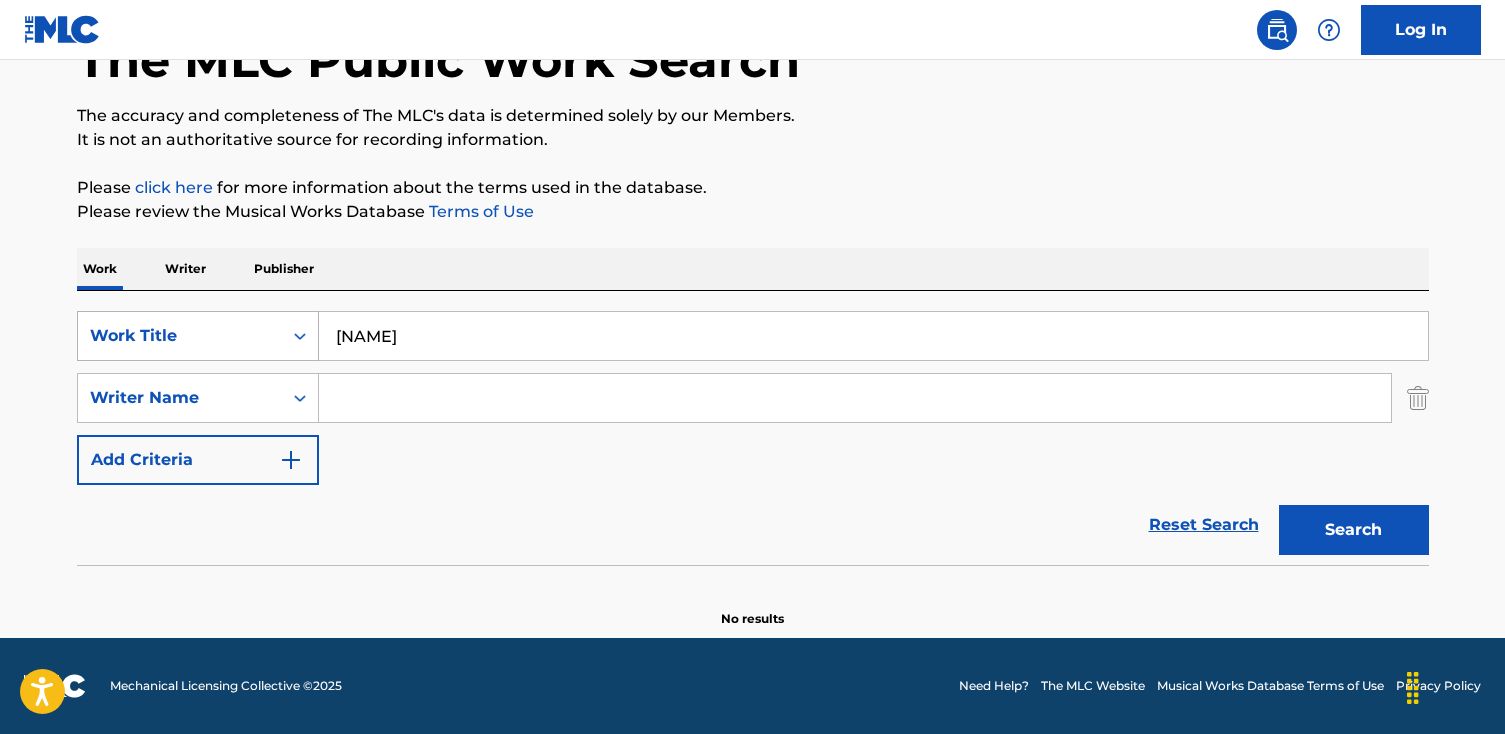 type 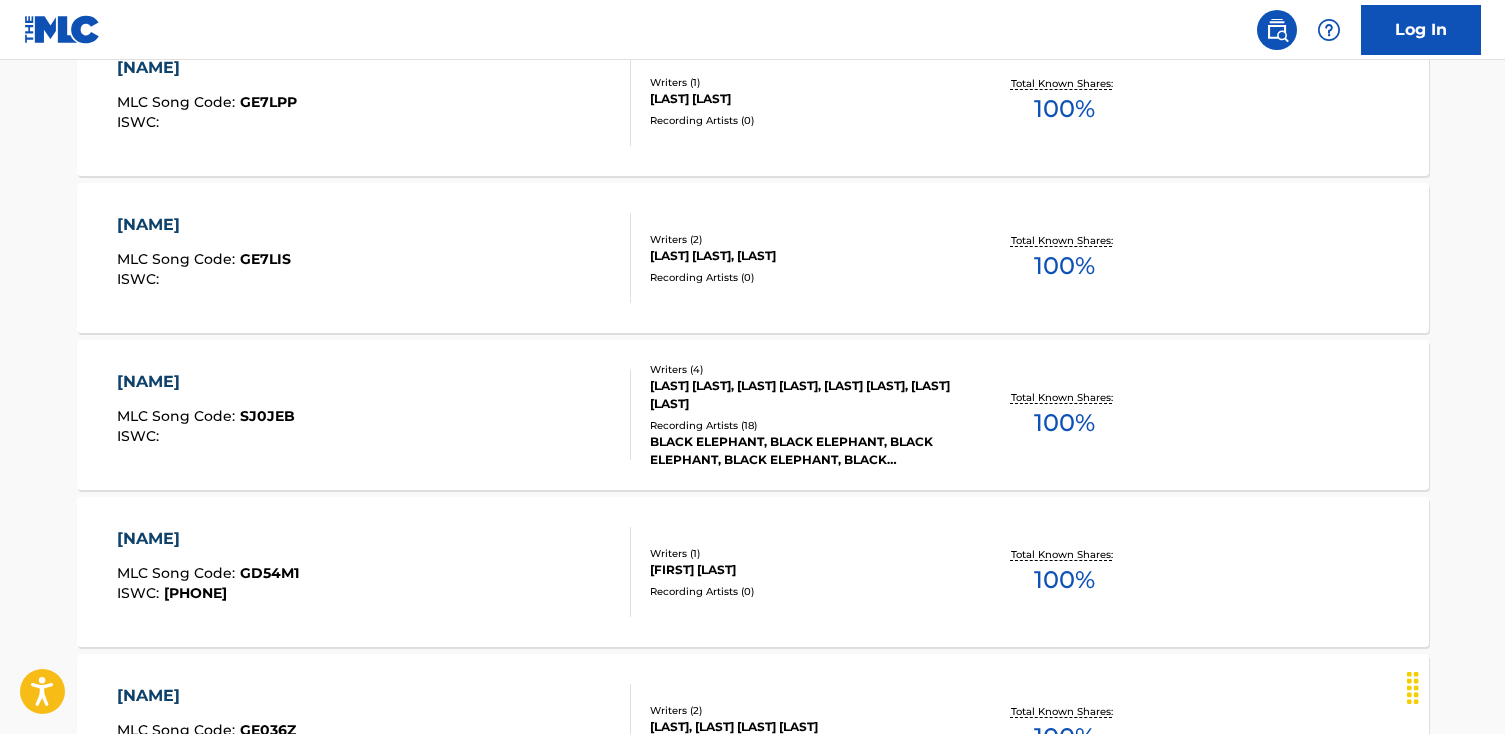 scroll, scrollTop: 1027, scrollLeft: 0, axis: vertical 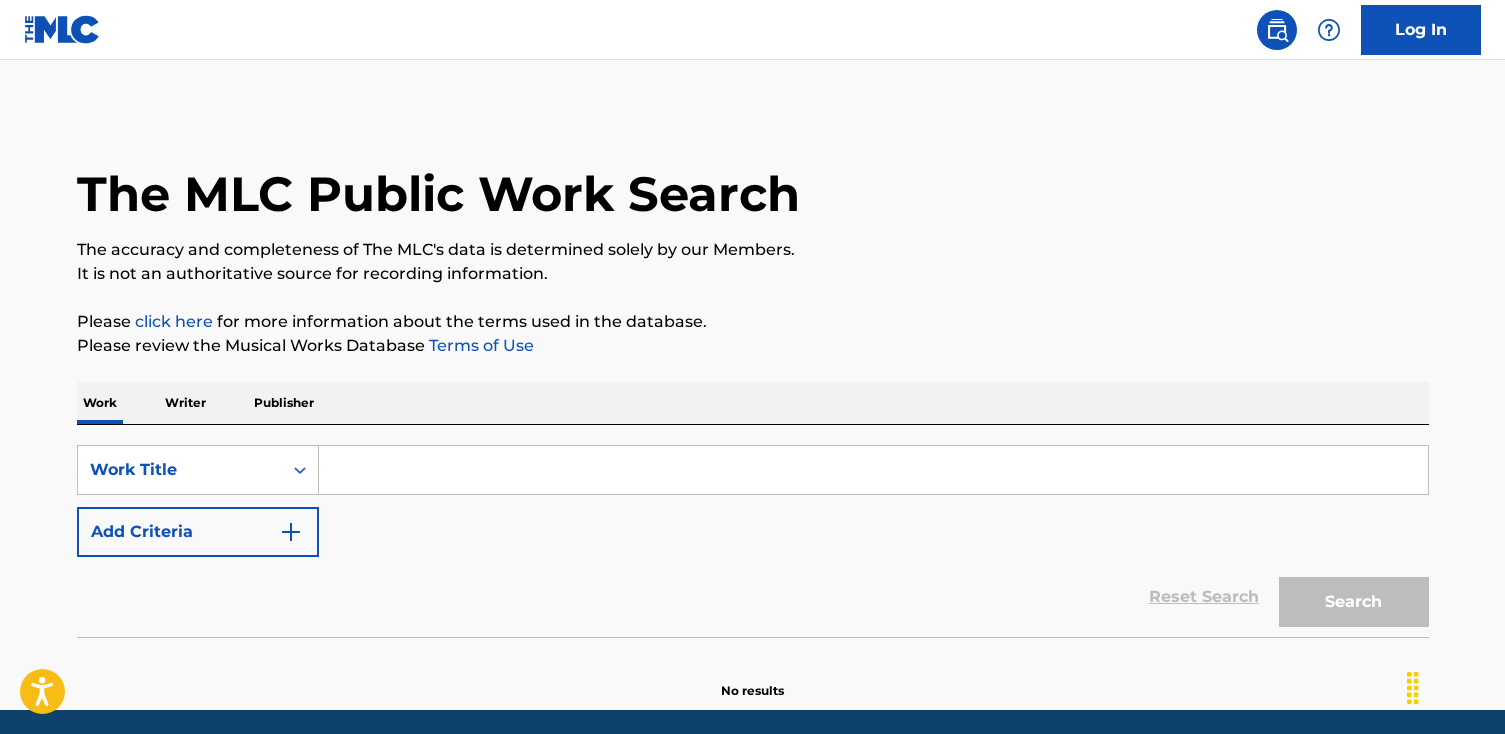 click at bounding box center [873, 470] 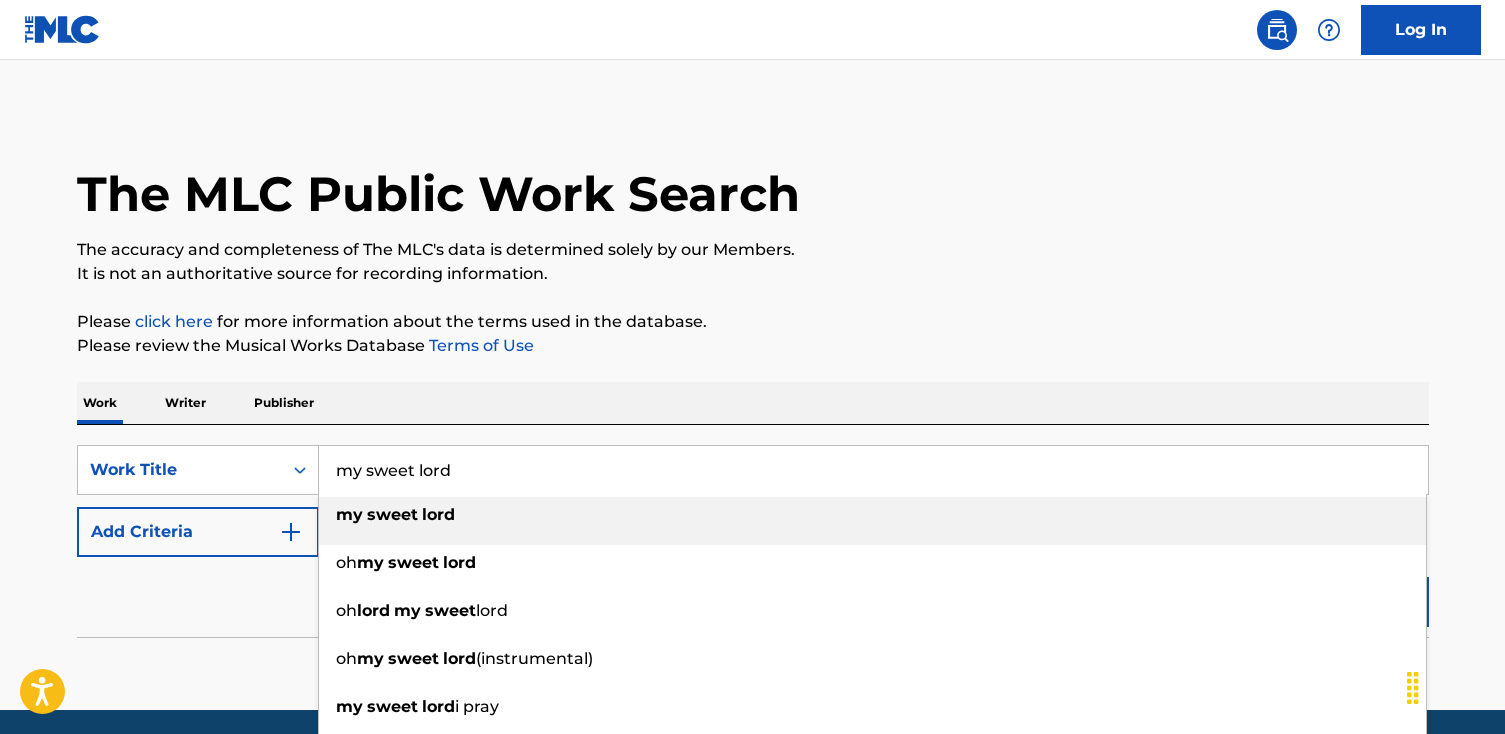 type on "my sweet lord" 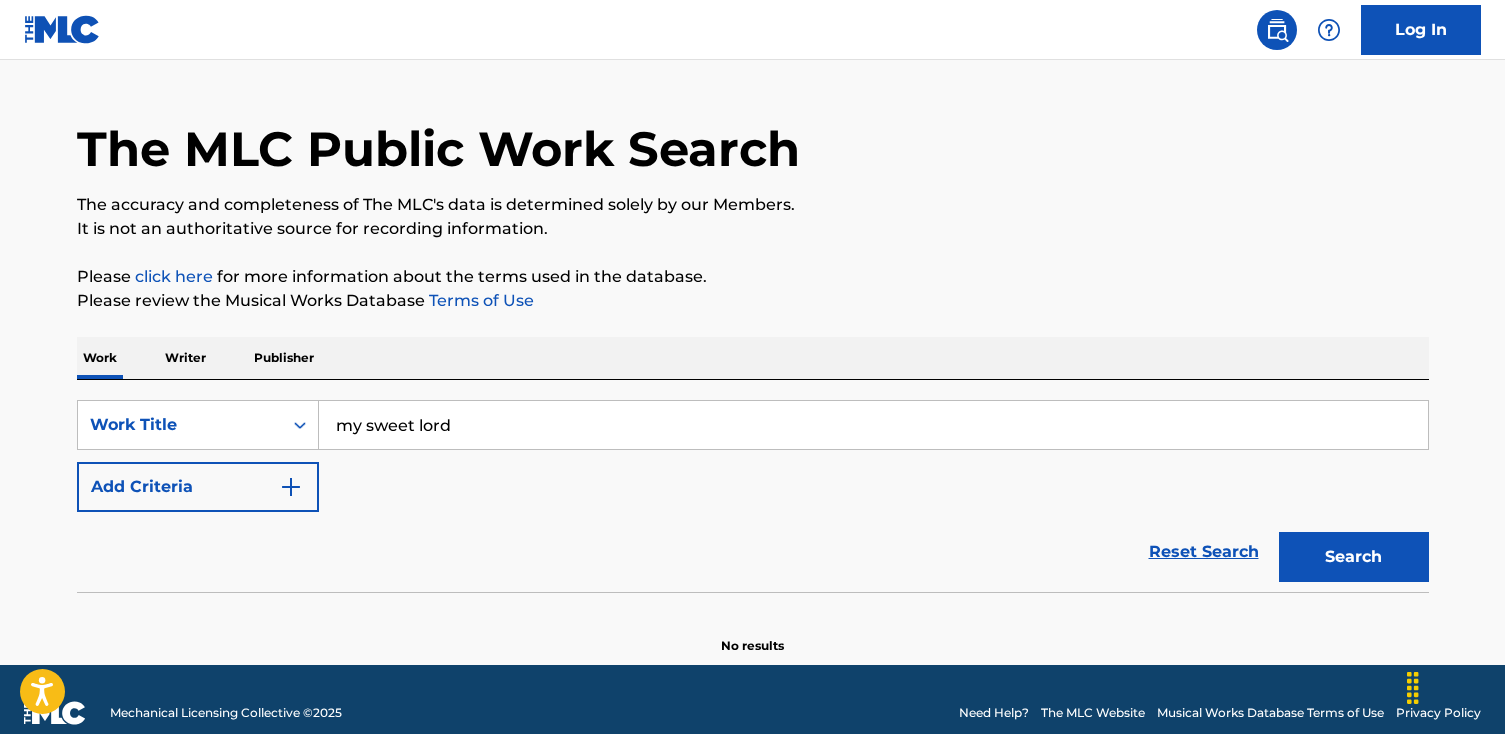 scroll, scrollTop: 72, scrollLeft: 0, axis: vertical 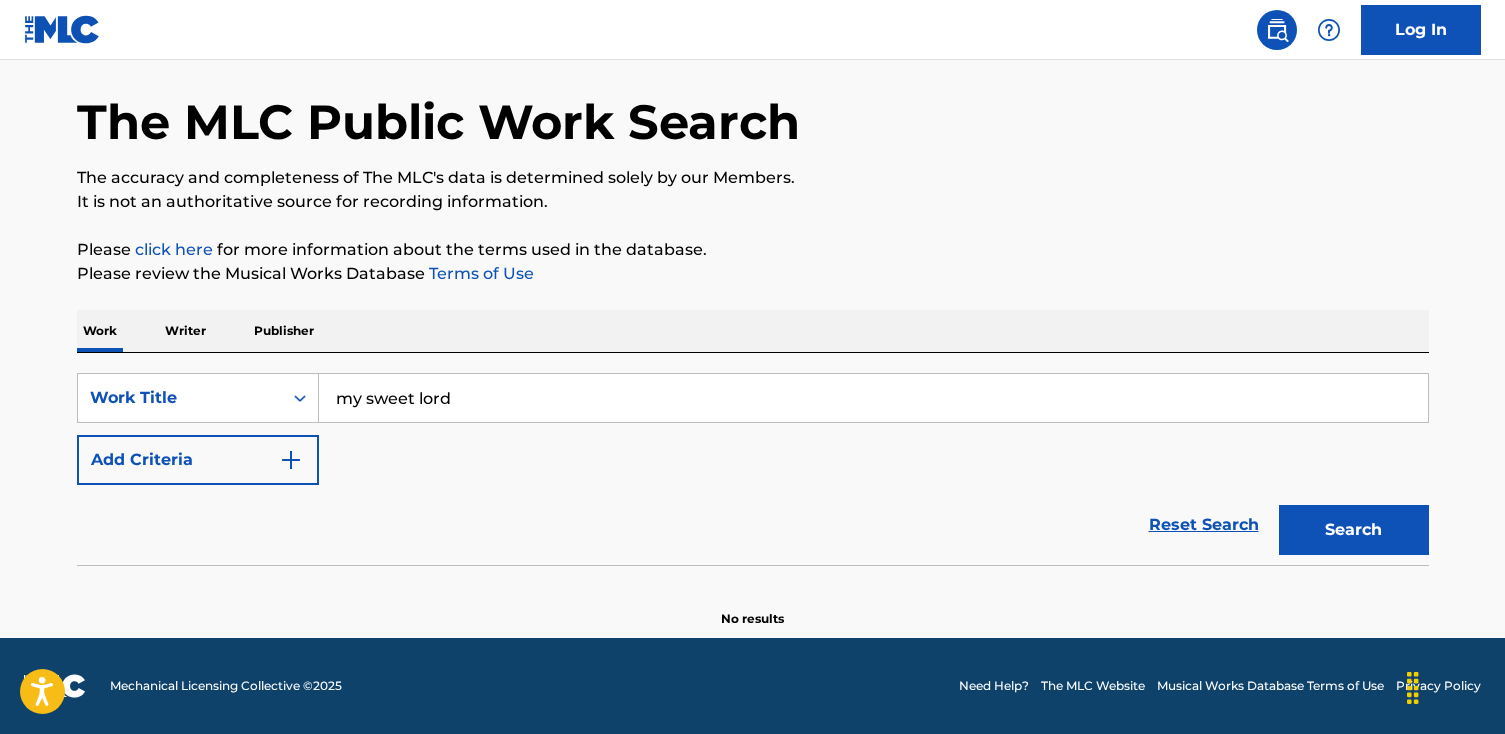 click on "Search" at bounding box center [1354, 530] 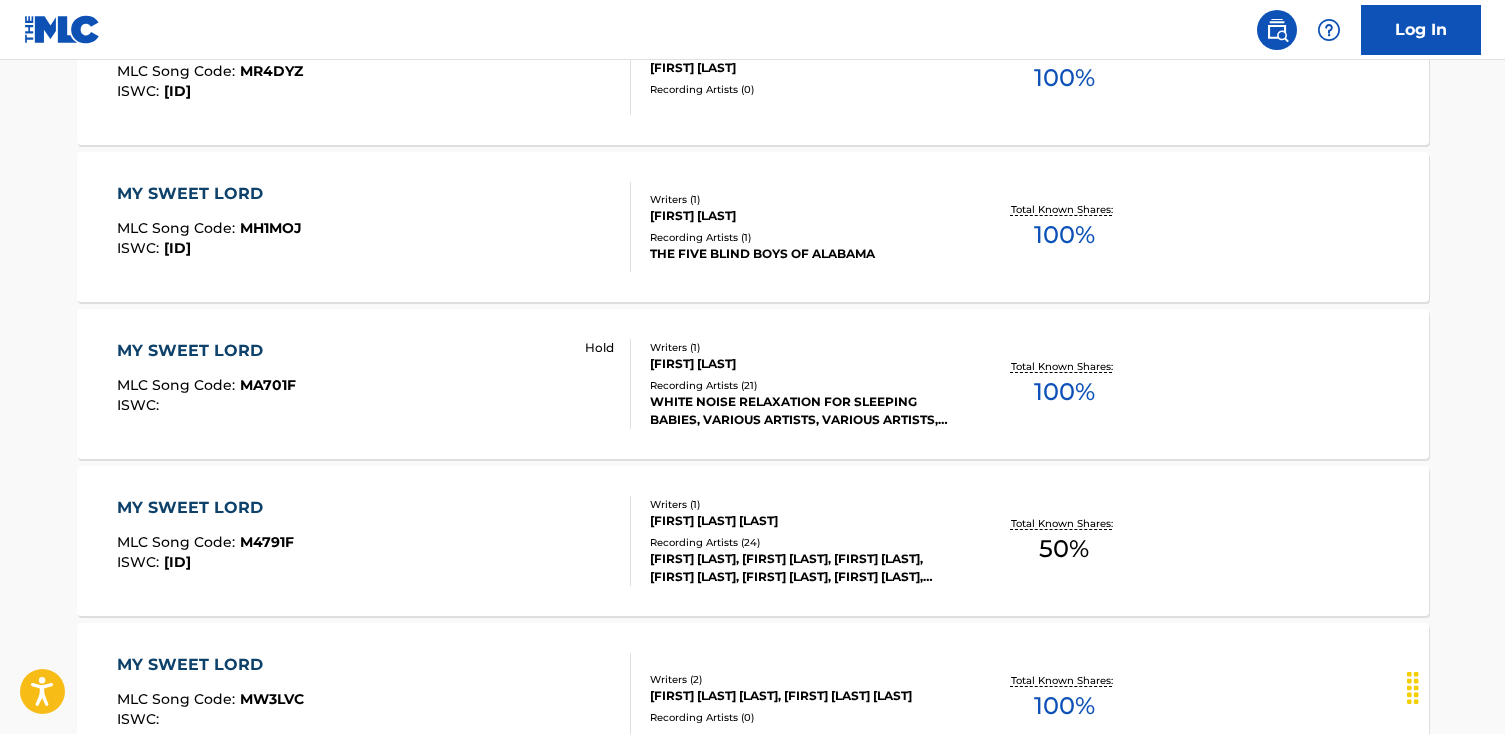scroll, scrollTop: 682, scrollLeft: 0, axis: vertical 